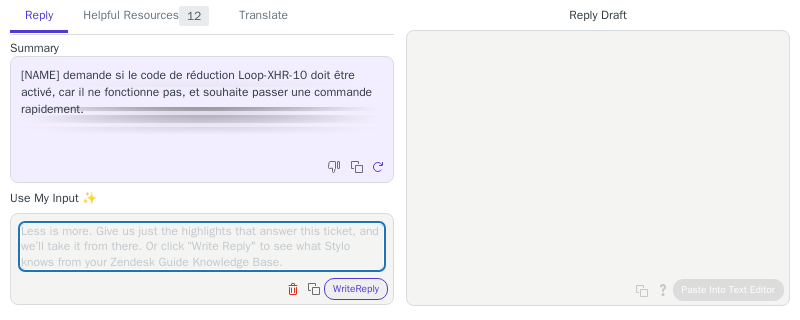 scroll, scrollTop: 0, scrollLeft: 0, axis: both 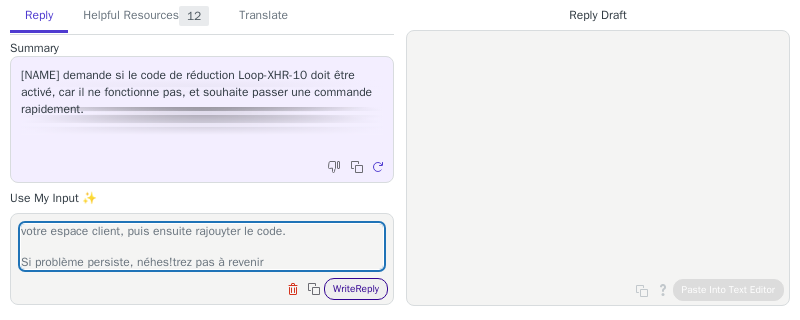 type on "Pourriez vous réessayer maintenant ?
Par ailleurs, je vous recommande de d'abord vous connecter sur votre espace client, puis ensuite rajouyter le code.
Si problème persiste, néhes!trez pas à revenir" 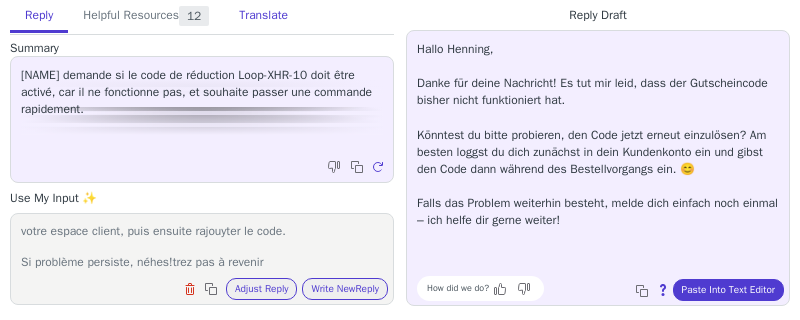 click on "Translate" at bounding box center [263, 16] 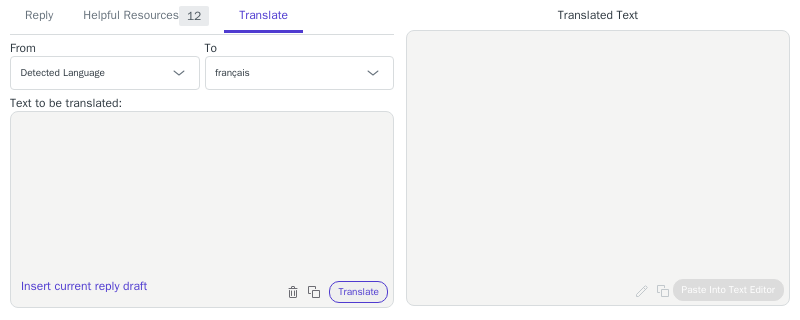 click on "Insert current reply draft Clear text Copy to clipboard Translate" at bounding box center (202, 209) 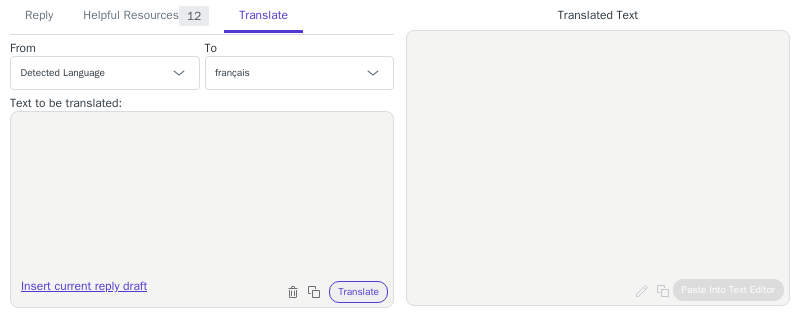 click on "Insert current reply draft" at bounding box center [84, 290] 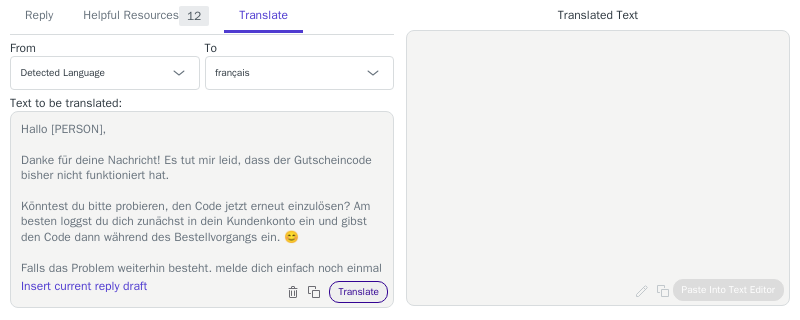 click on "Translate" at bounding box center (358, 292) 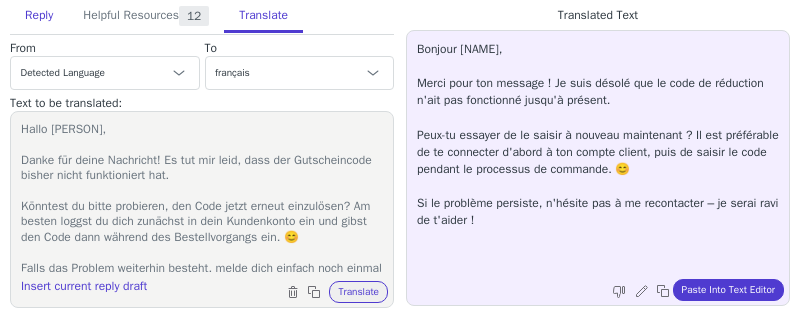 click on "Reply" at bounding box center (39, 16) 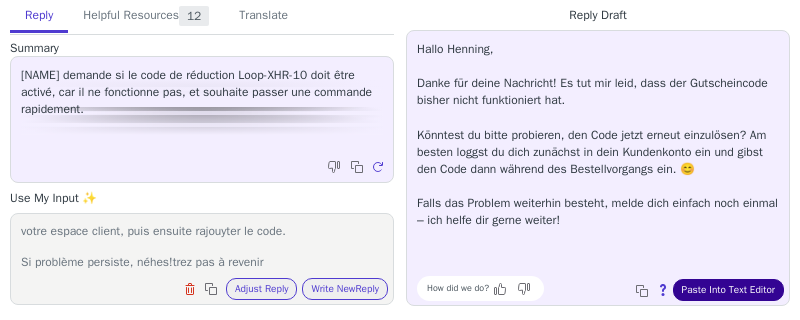 click on "Paste Into Text Editor" at bounding box center (728, 290) 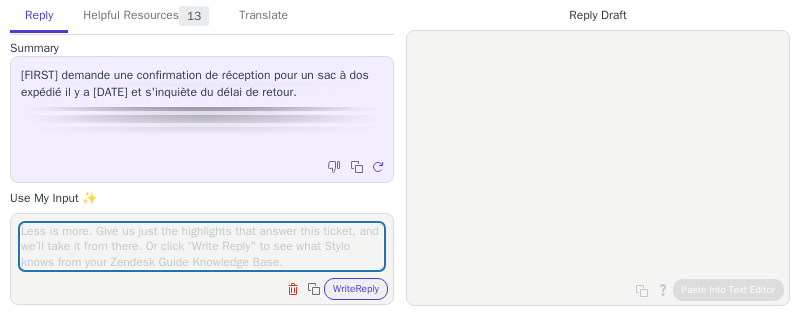 scroll, scrollTop: 0, scrollLeft: 0, axis: both 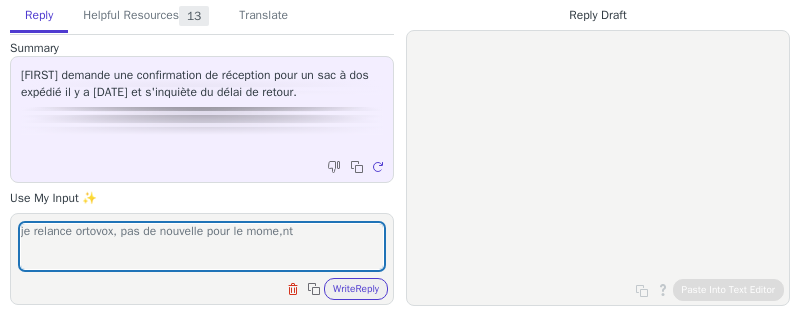 click on "je relance ortovox, pas de nouvelle pour le mome,nt" at bounding box center [202, 246] 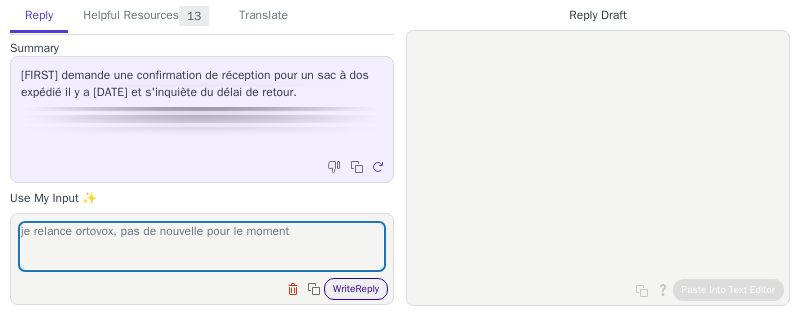 type on "je relance ortovox, pas de nouvelle pour le moment" 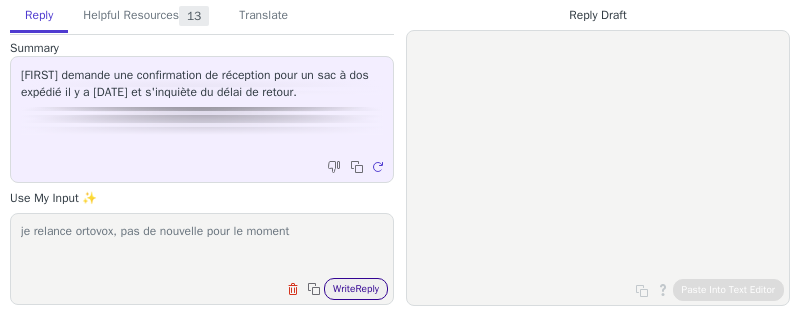 click on "Write  Reply" at bounding box center [356, 289] 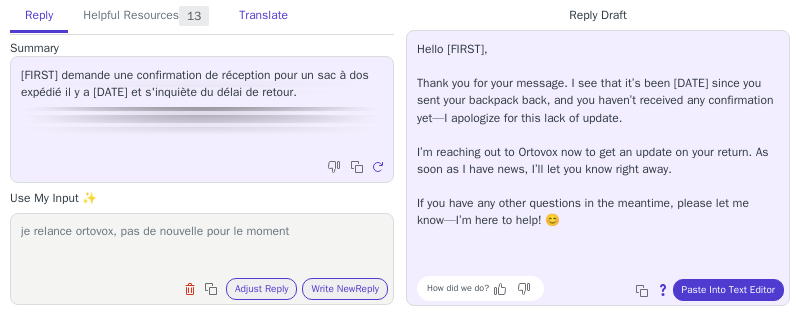 click on "Translate" at bounding box center [263, 16] 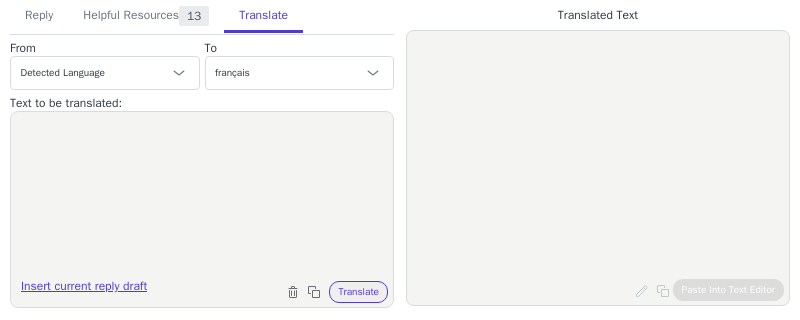 click on "Insert current reply draft" at bounding box center (84, 290) 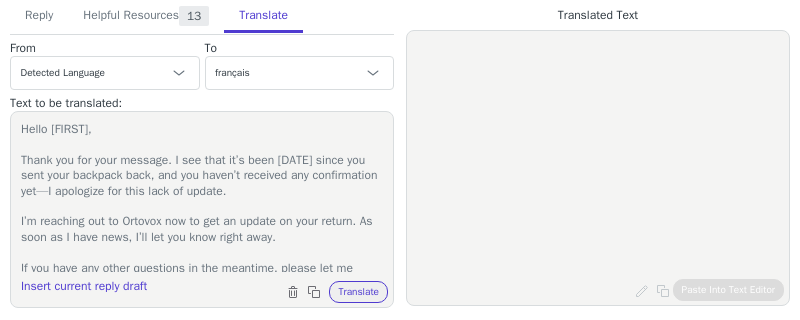 drag, startPoint x: 356, startPoint y: 292, endPoint x: 253, endPoint y: 195, distance: 141.48499 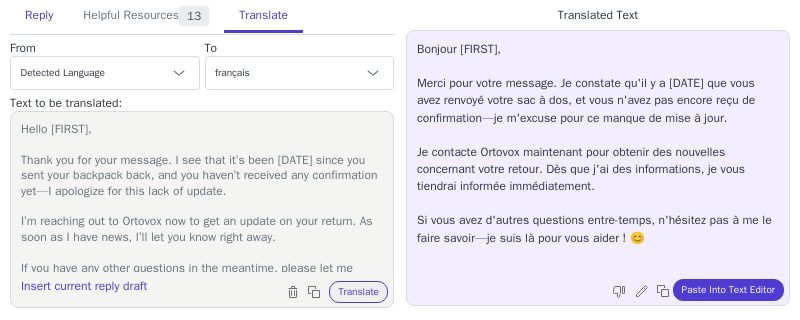 click on "Reply" at bounding box center [39, 16] 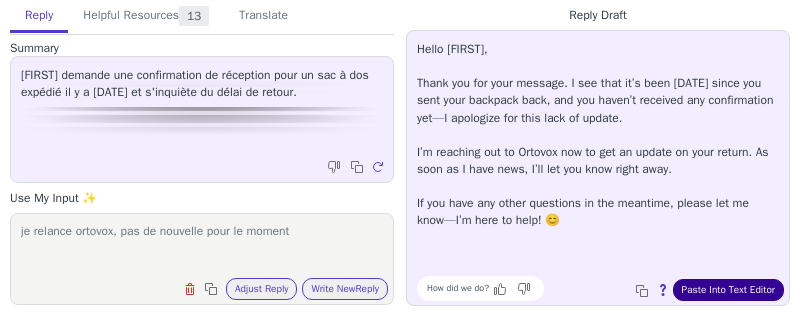 click on "Paste Into Text Editor" at bounding box center [728, 290] 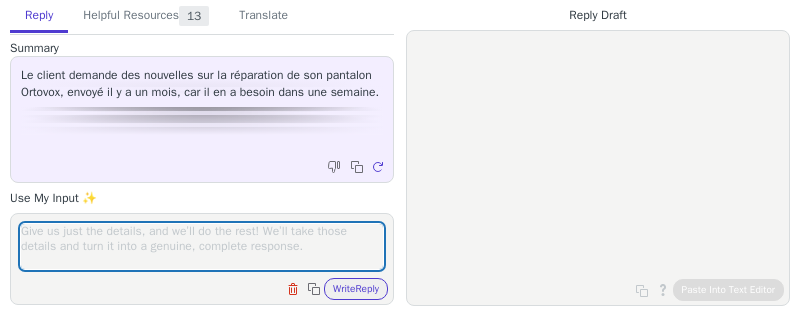 scroll, scrollTop: 0, scrollLeft: 0, axis: both 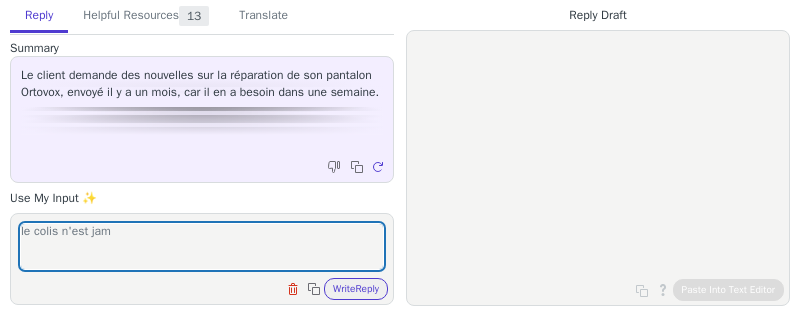 type on "le colis n'est jam" 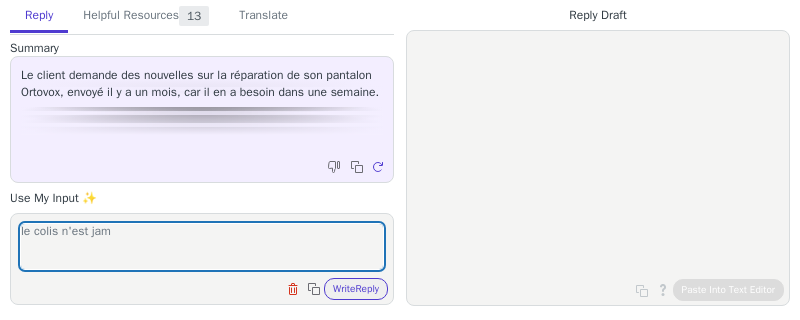 type 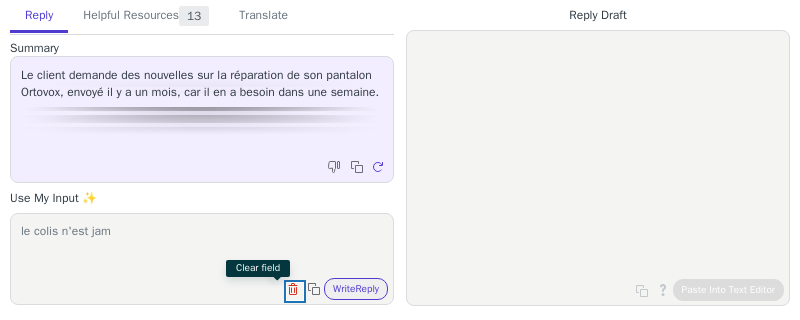 click at bounding box center (295, 291) 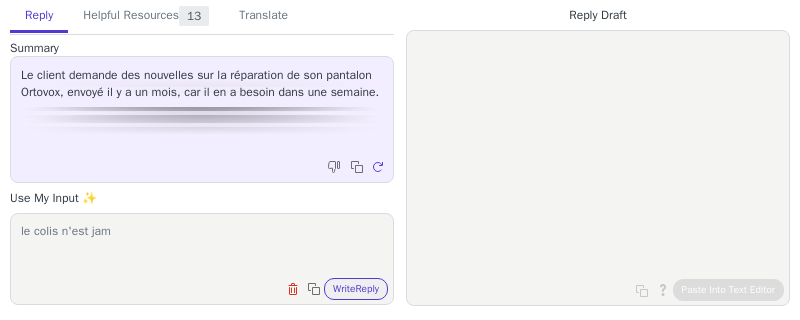 click on "le colis n'est jam" at bounding box center [202, 246] 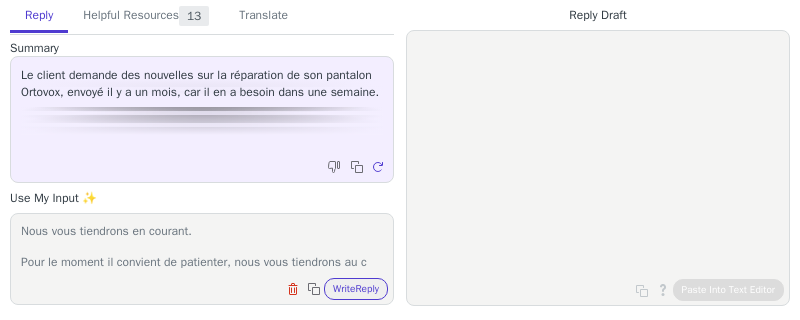 scroll, scrollTop: 93, scrollLeft: 0, axis: vertical 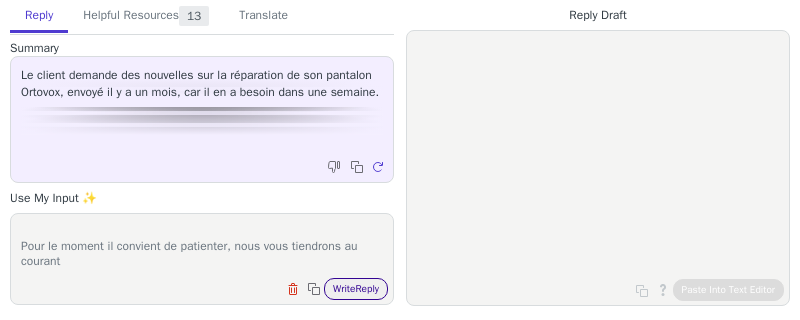 type on "colis jamais arrivé chez nous.
Avons fait une enquete transporteur car il y a eu un problème acheminement.?
Avons fait une demande de retour du carton chez vous.
Suivons cette enquete depuis envrion 1 semaine.
Nous vous tiendrons en courant.
Pour le moment il convient de patienter, nous vous tiendrons au courant" 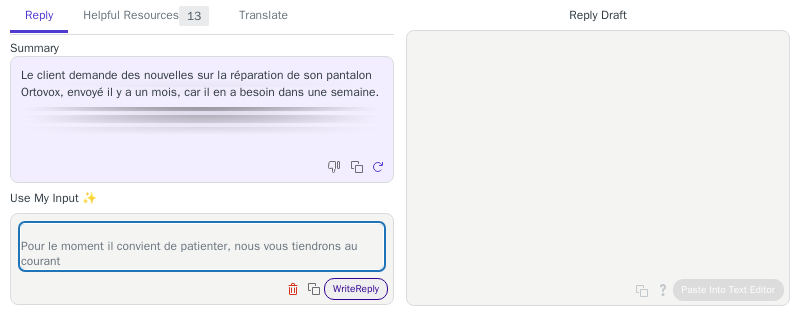 click on "Write  Reply" at bounding box center [356, 289] 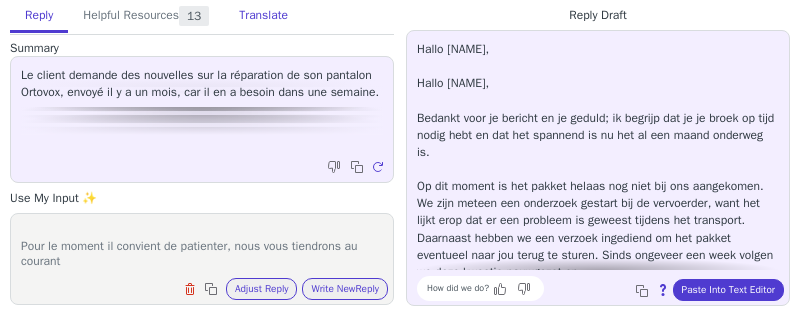 click on "Translate" at bounding box center [263, 16] 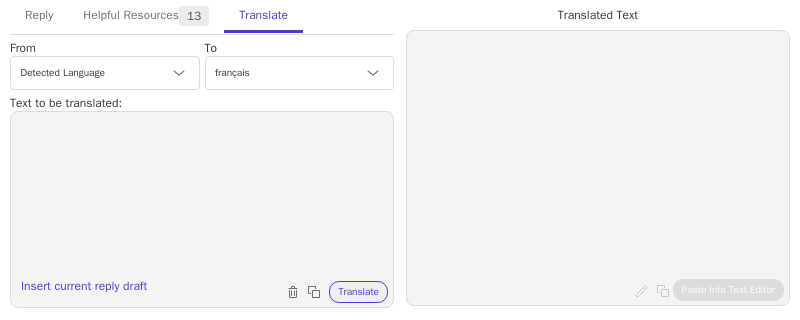 click on "Translate" at bounding box center (263, 16) 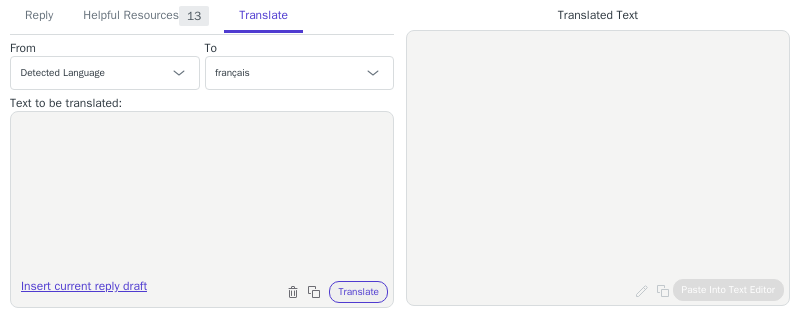 click on "Insert current reply draft" at bounding box center (84, 290) 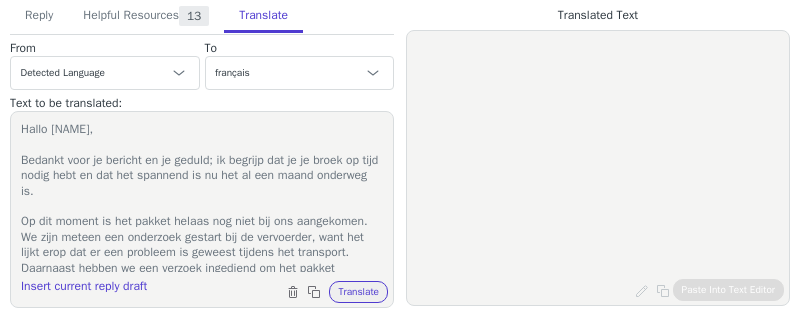 click on "Hallo [NAME],
Bedankt voor je bericht en je geduld; ik begrijp dat je je broek op tijd nodig hebt en dat het spannend is nu het al een maand onderweg is.
Op dit moment is het pakket helaas nog niet bij ons aangekomen. We zijn meteen een onderzoek gestart bij de vervoerder, want het lijkt erop dat er een probleem is geweest tijdens het transport. Daarnaast hebben we een verzoek ingediend om het pakket eventueel naar jou terug te sturen. Sinds ongeveer een week volgen we deze kwestie nauwgezet op.
We houden je uiteraard op de hoogte zodra er nieuws is. Voor nu is het even afwachten tot het onderzoek van de vervoerder meer duidelijkheid geeft.
Mocht je in de tussentijd nog vragen hebben, laat het gerust weten! 😊 Insert current reply draft Clear text Copy to clipboard Translate" at bounding box center [202, 209] 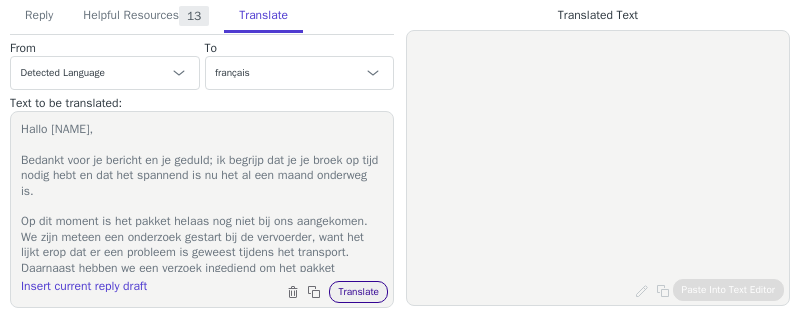 click on "Translate" at bounding box center (358, 292) 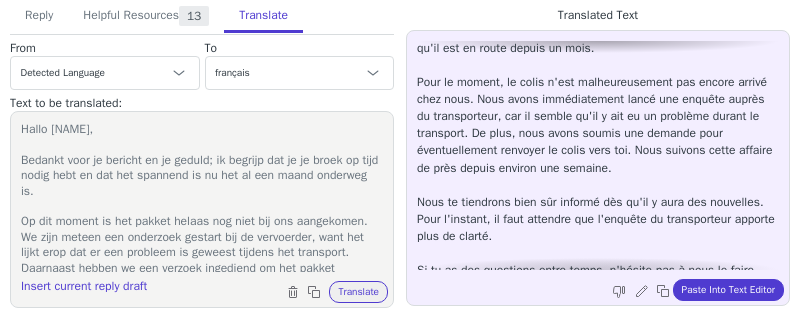scroll, scrollTop: 71, scrollLeft: 0, axis: vertical 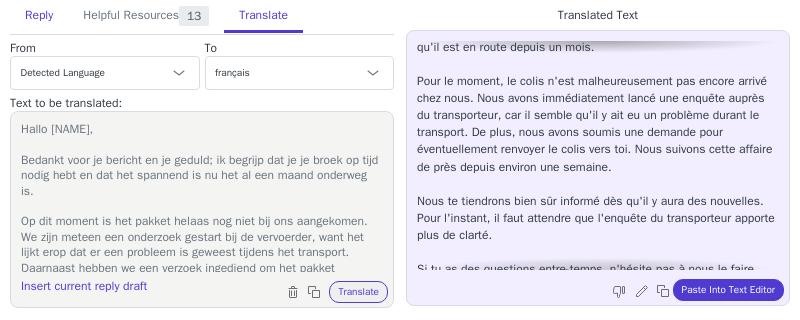 click on "Reply" at bounding box center [39, 16] 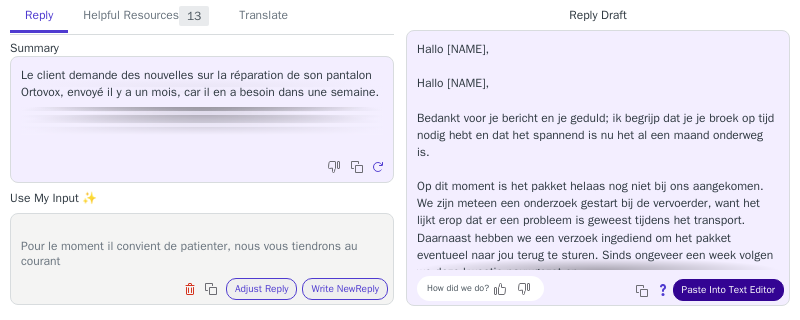 click on "Paste Into Text Editor" at bounding box center (728, 290) 